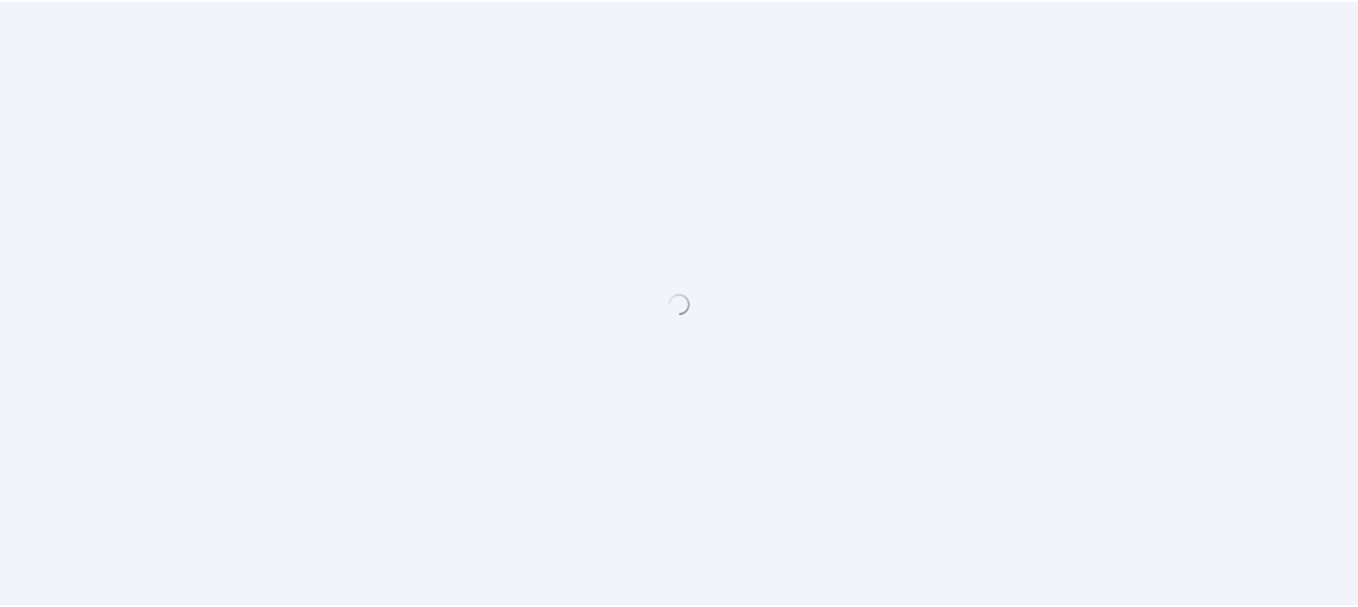 scroll, scrollTop: 0, scrollLeft: 0, axis: both 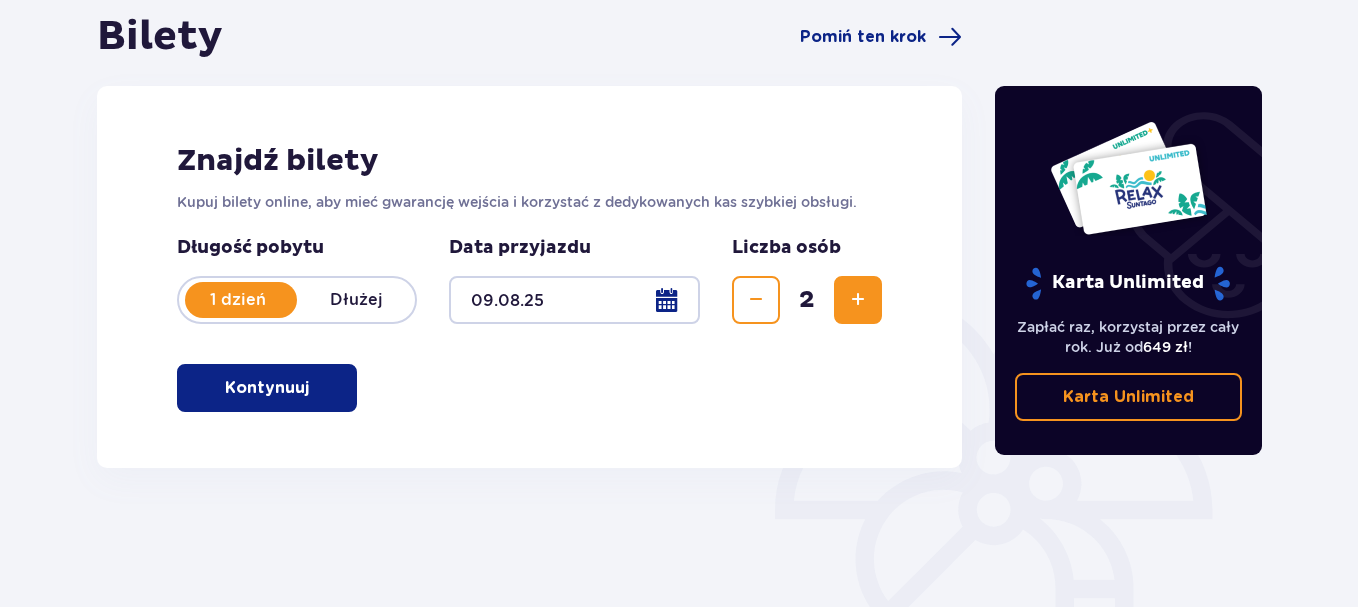 click on "Kontynuuj" at bounding box center [267, 388] 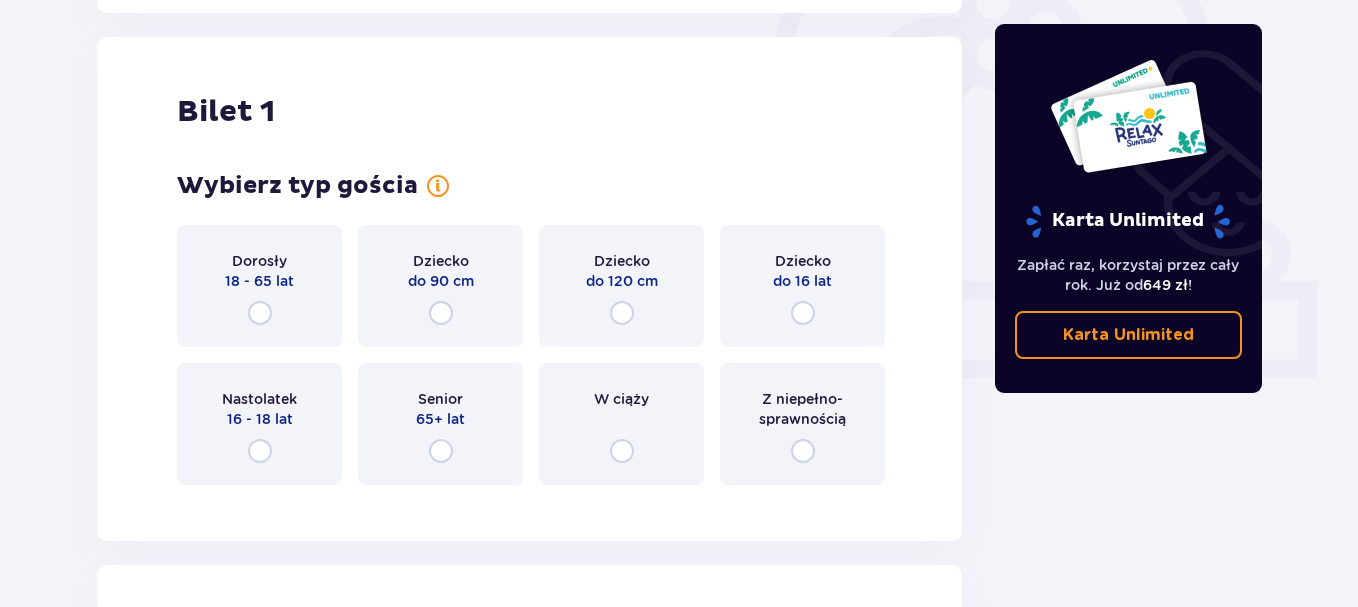 scroll, scrollTop: 668, scrollLeft: 0, axis: vertical 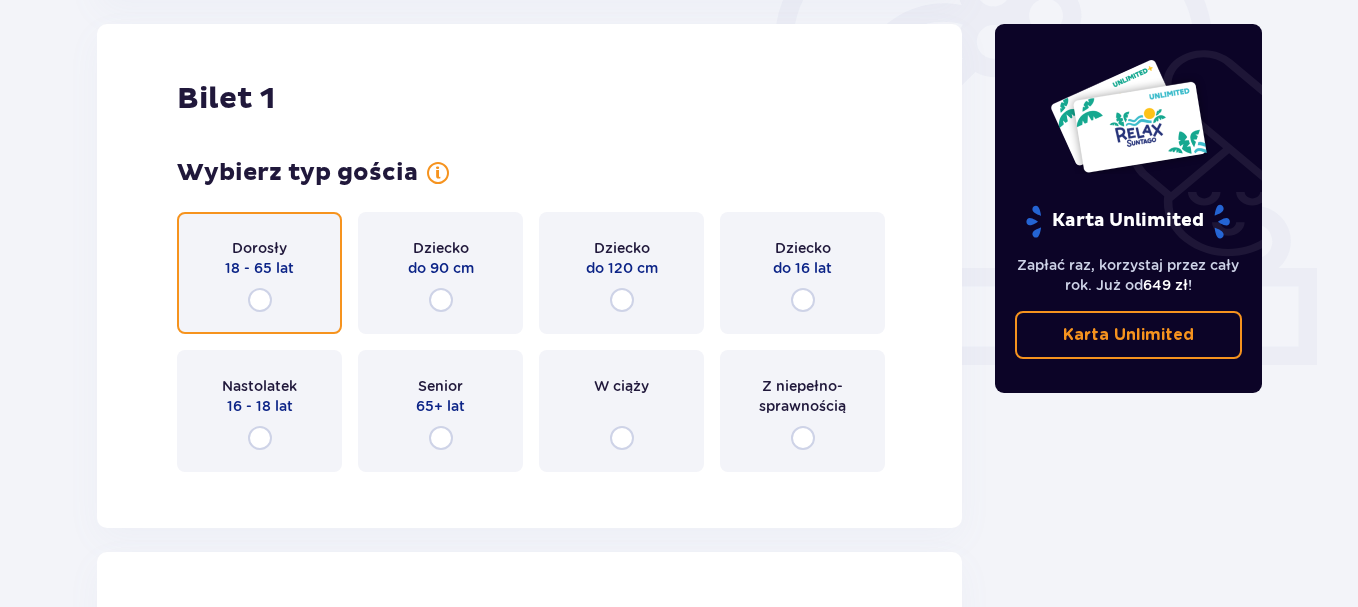 click at bounding box center [260, 300] 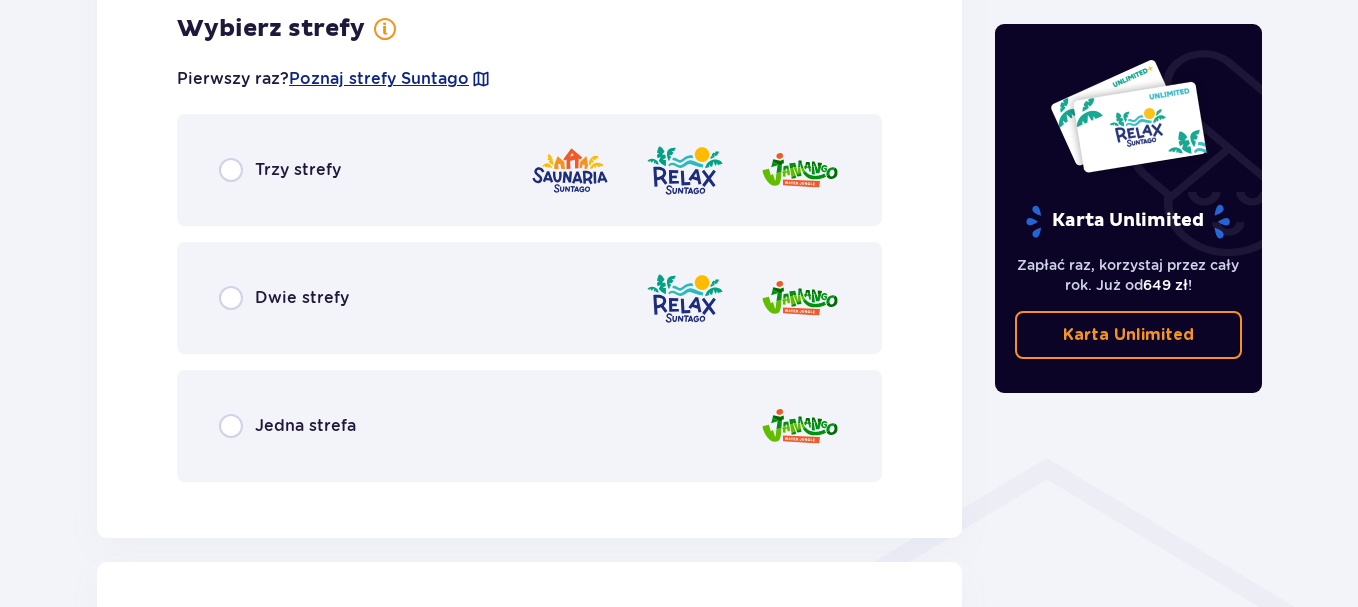 scroll, scrollTop: 1156, scrollLeft: 0, axis: vertical 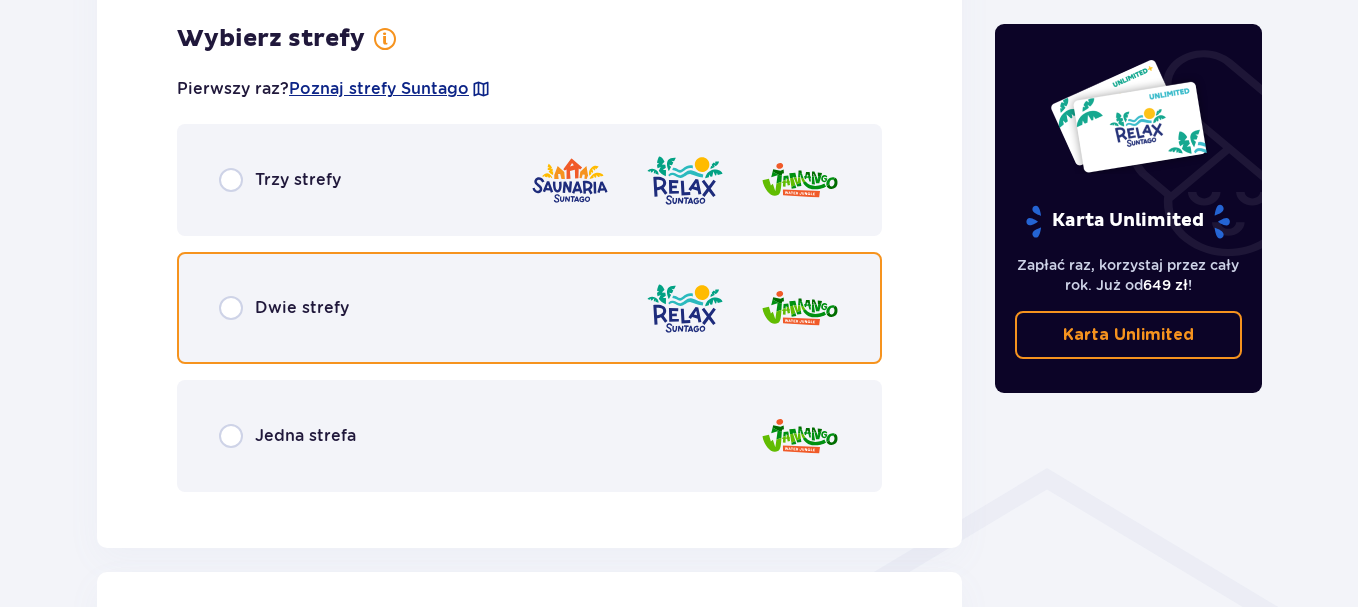 click at bounding box center (231, 308) 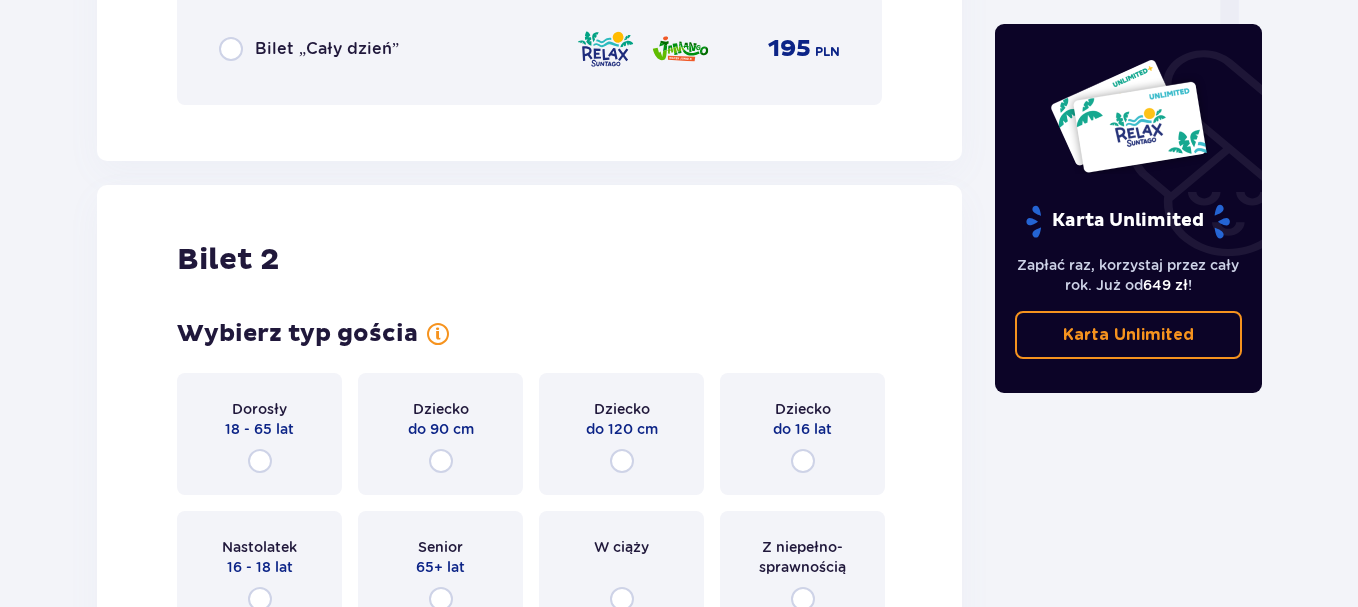 scroll, scrollTop: 2164, scrollLeft: 0, axis: vertical 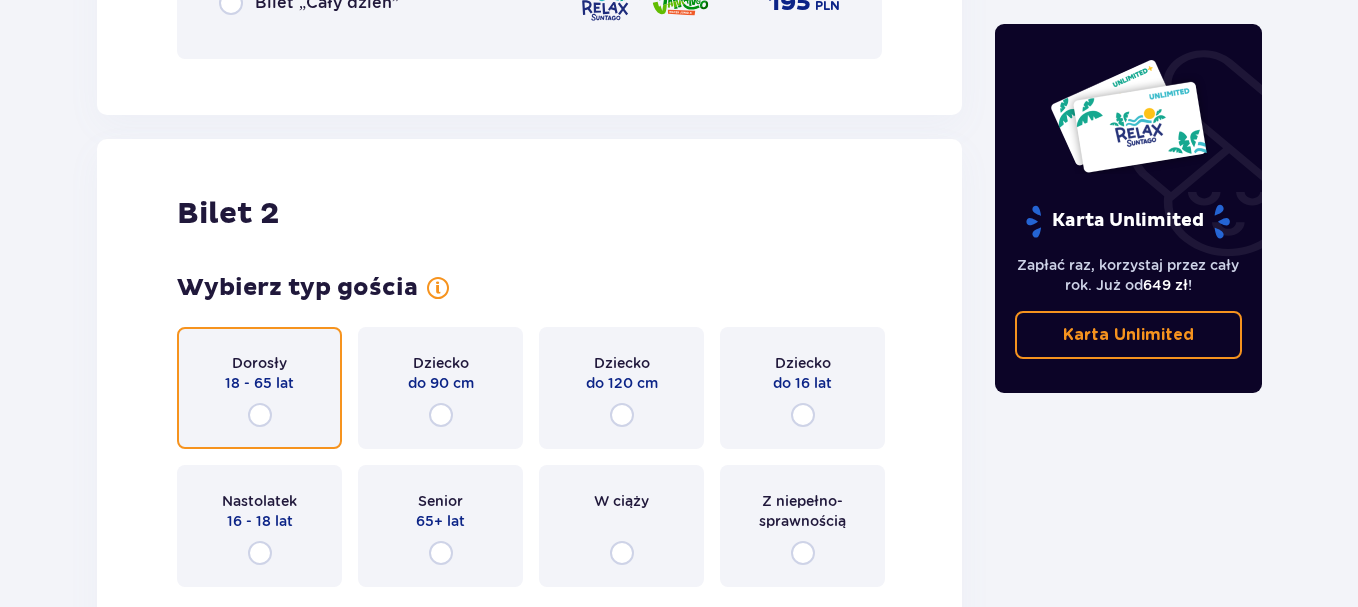 click at bounding box center [260, 415] 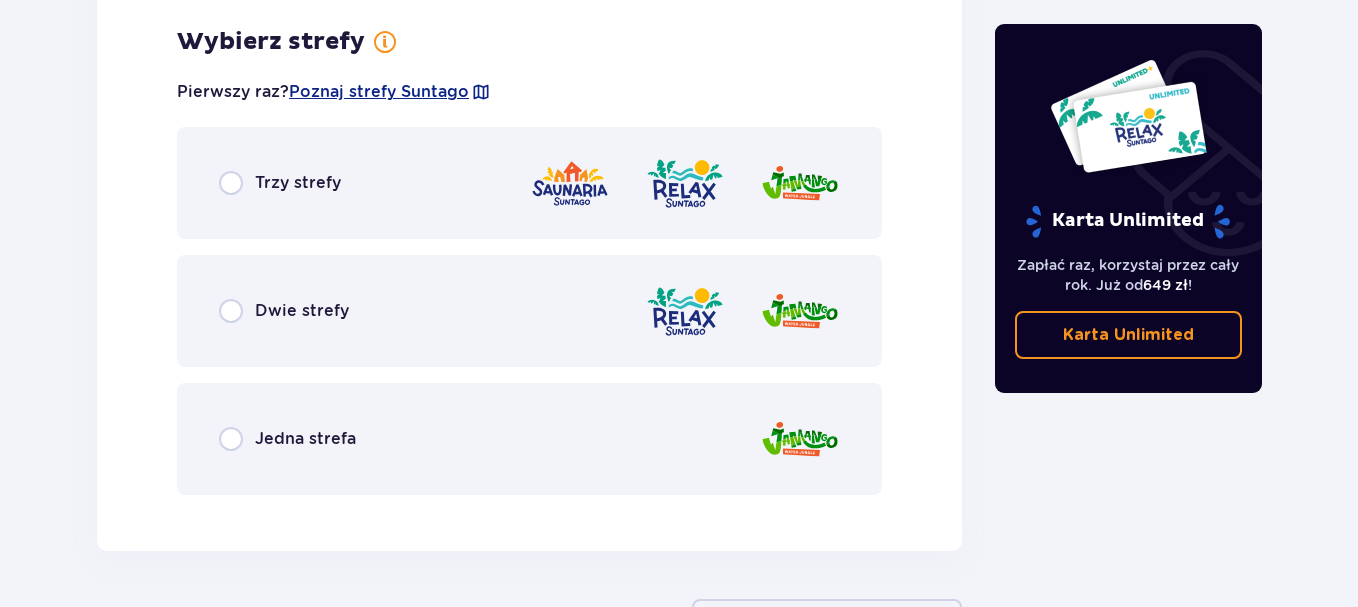scroll, scrollTop: 2767, scrollLeft: 0, axis: vertical 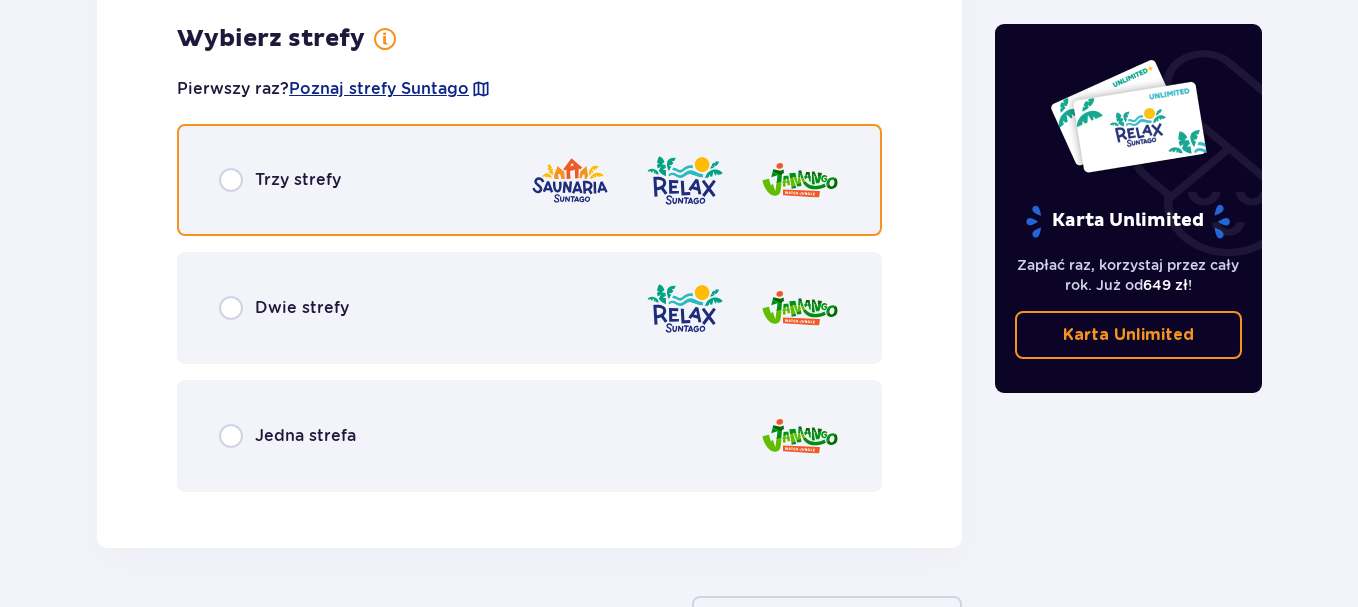 click at bounding box center [231, 180] 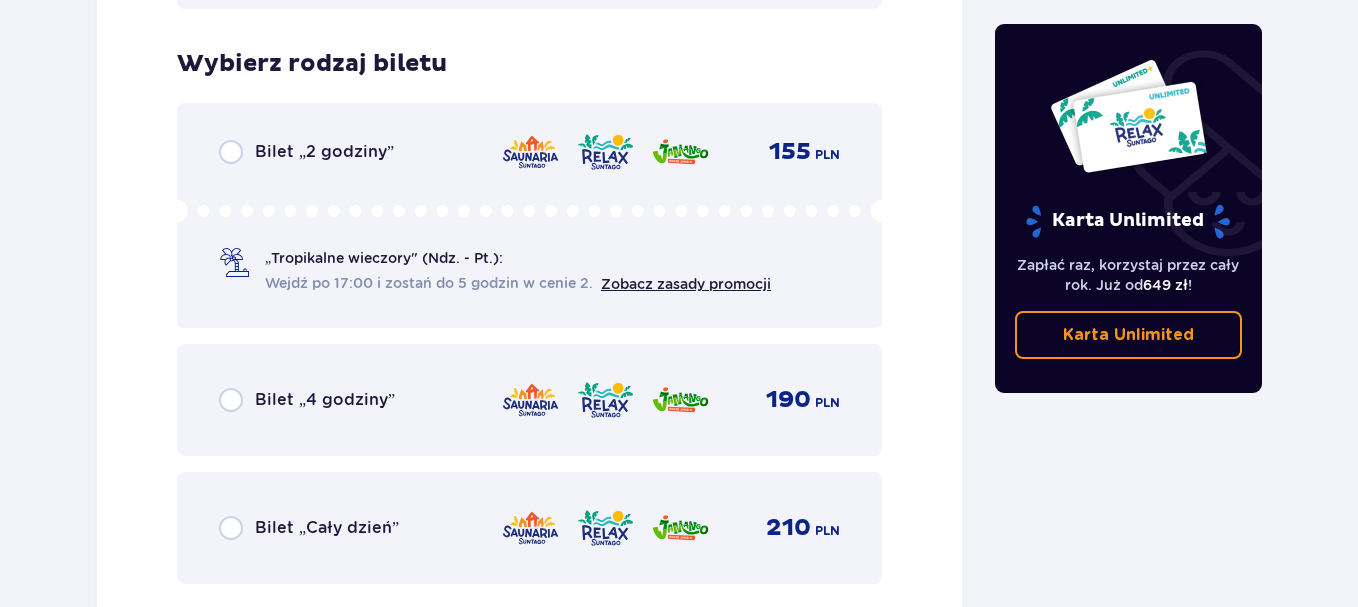 scroll, scrollTop: 3275, scrollLeft: 0, axis: vertical 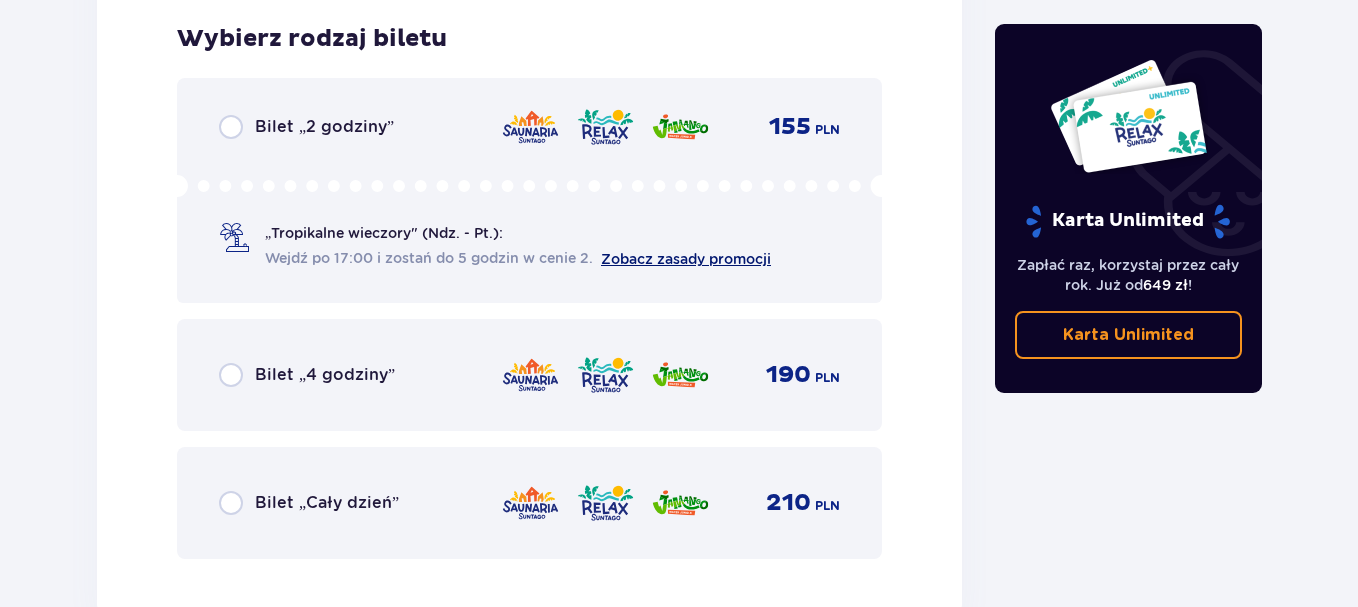 click on "Zobacz zasady promocji" at bounding box center [686, 259] 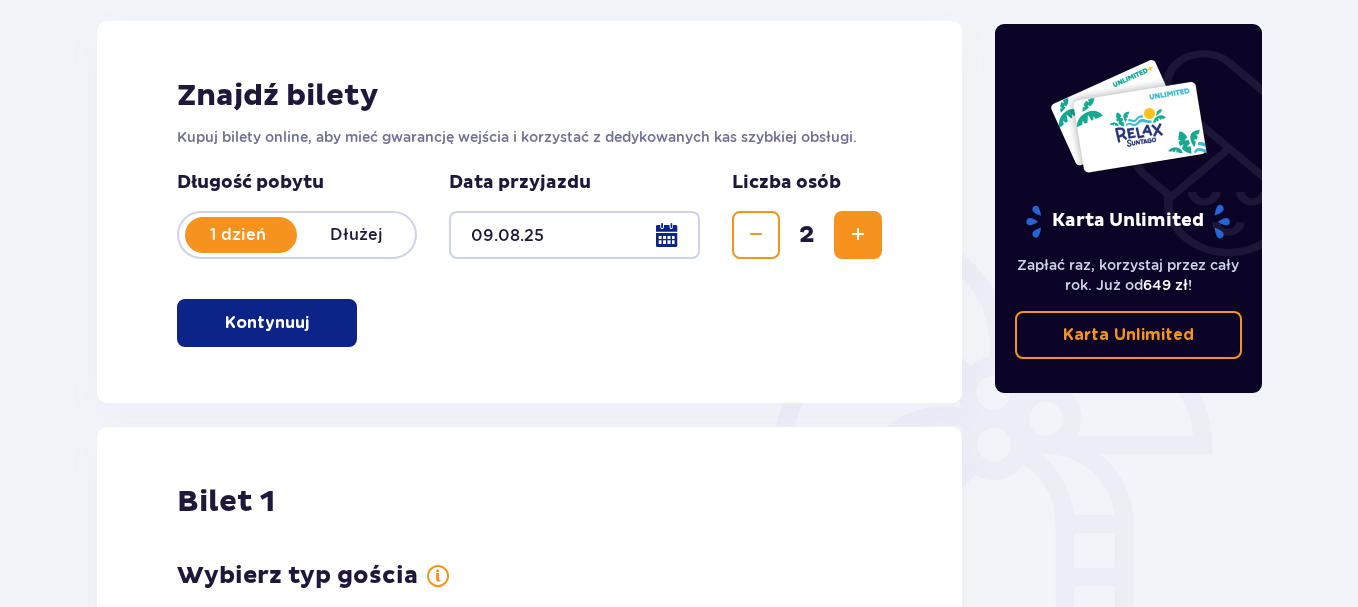 scroll, scrollTop: 0, scrollLeft: 0, axis: both 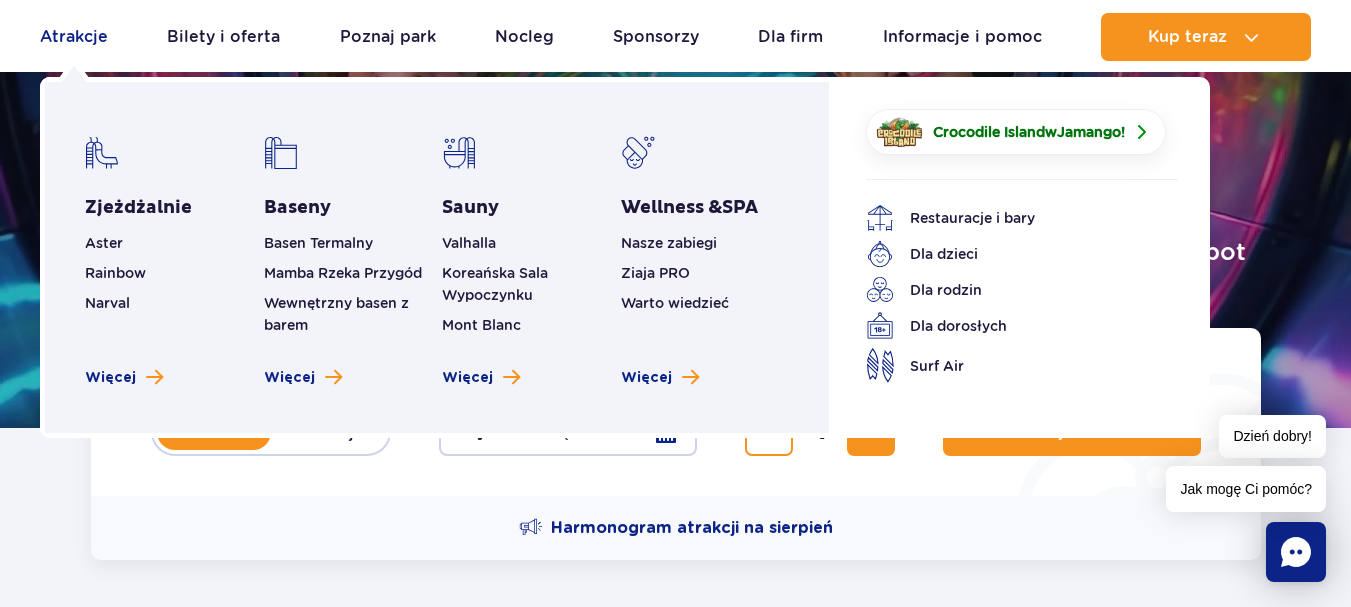 click on "Atrakcje" at bounding box center (74, 37) 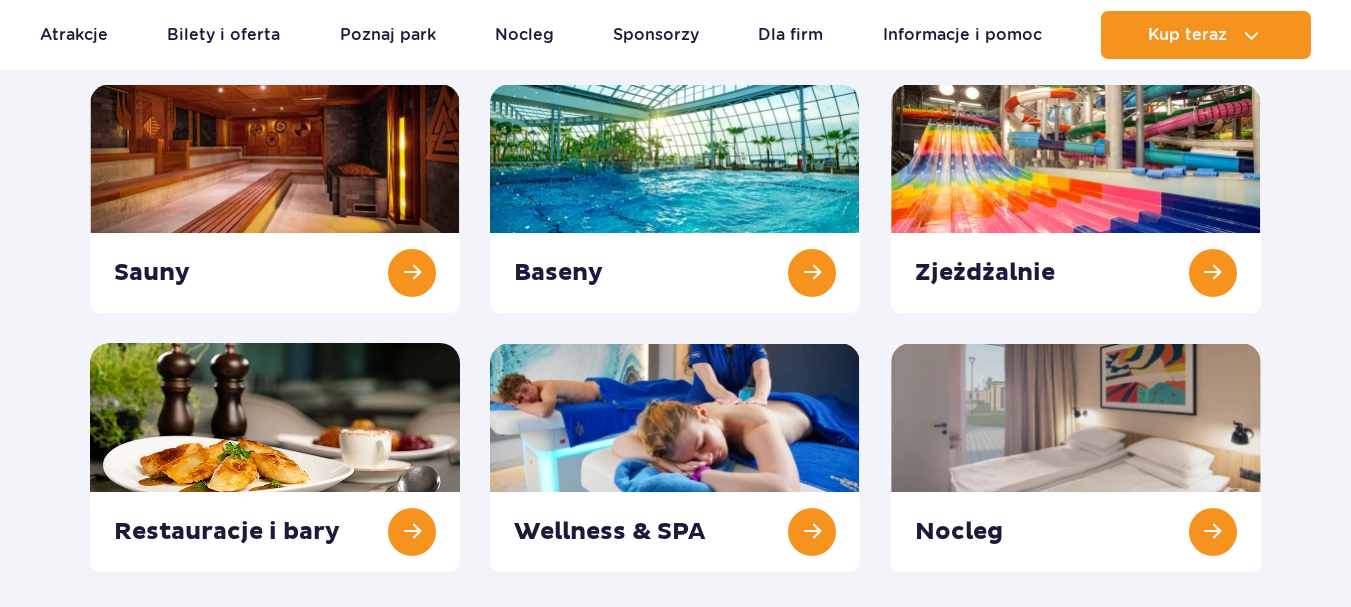 scroll, scrollTop: 9, scrollLeft: 0, axis: vertical 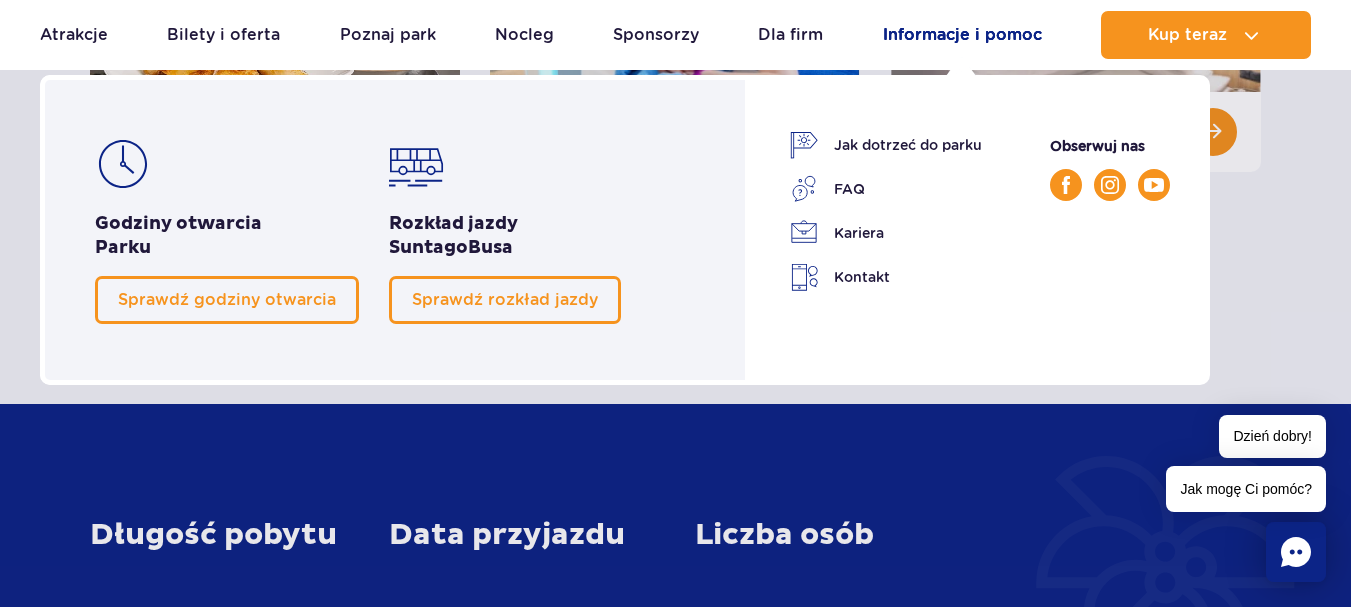 click on "Informacje i pomoc" at bounding box center (962, 35) 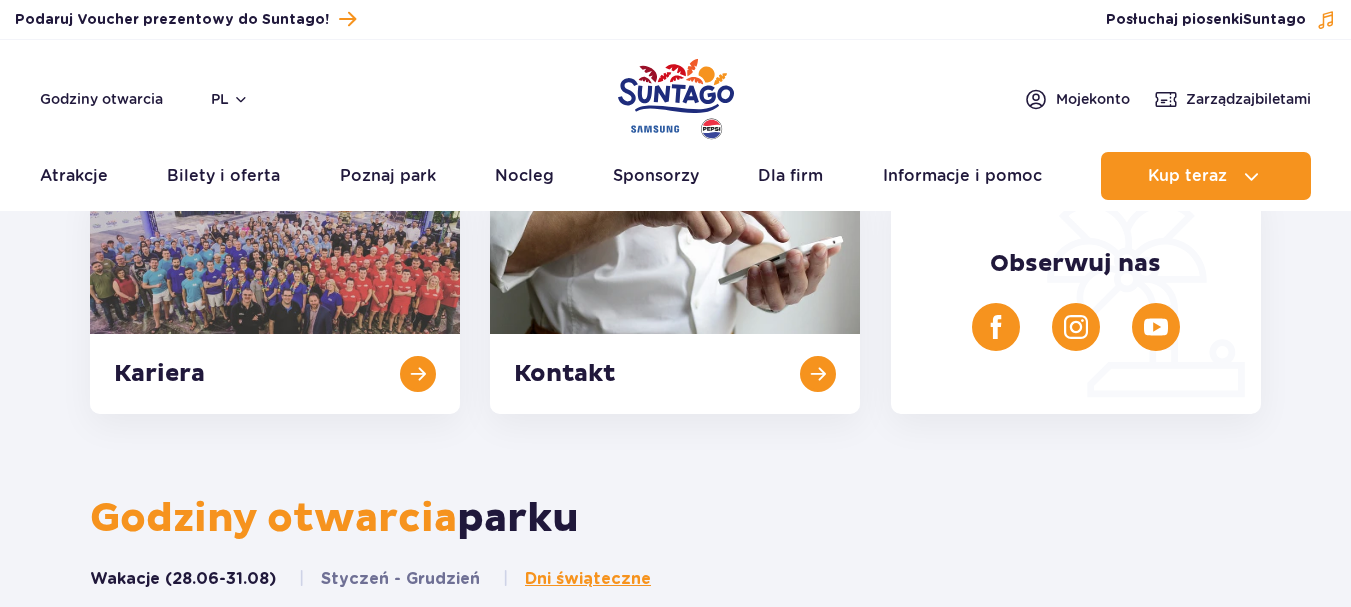 scroll, scrollTop: 100, scrollLeft: 0, axis: vertical 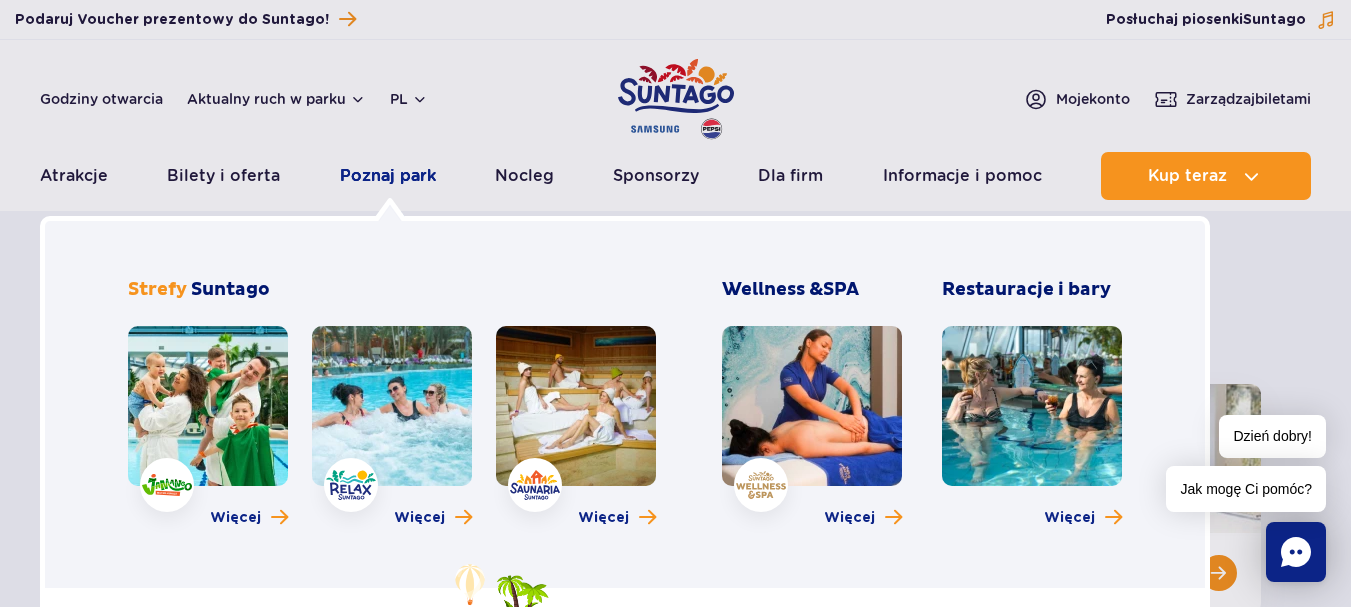 click on "Poznaj park" at bounding box center (388, 176) 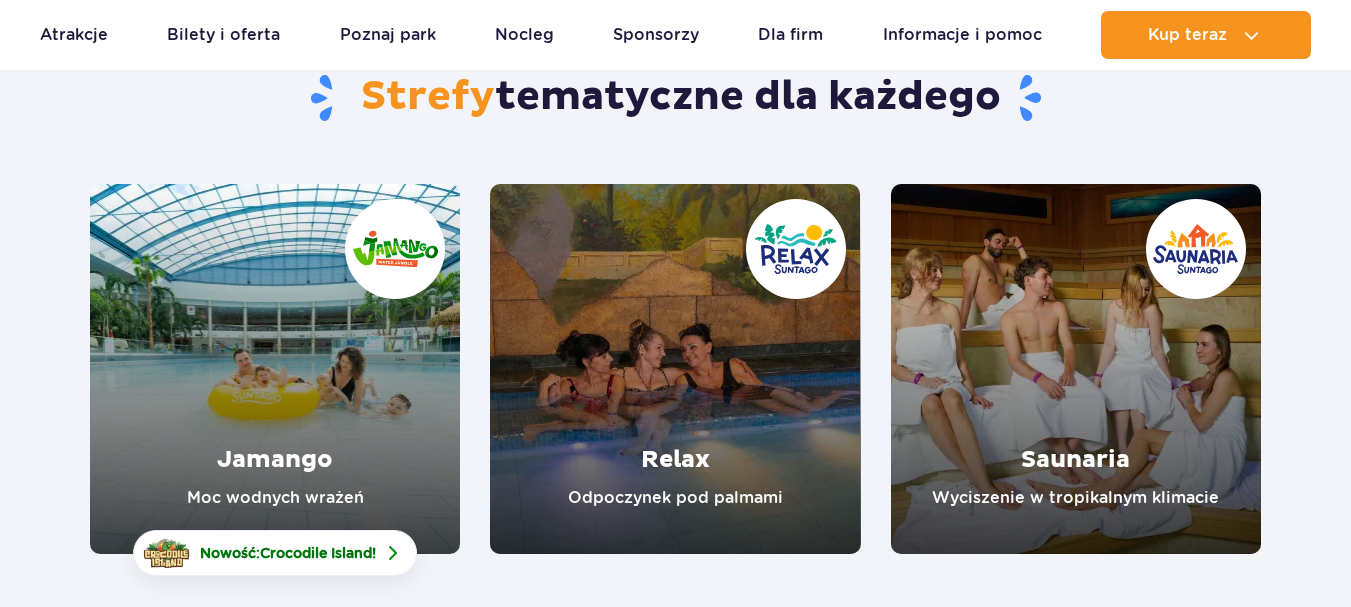 scroll, scrollTop: 0, scrollLeft: 0, axis: both 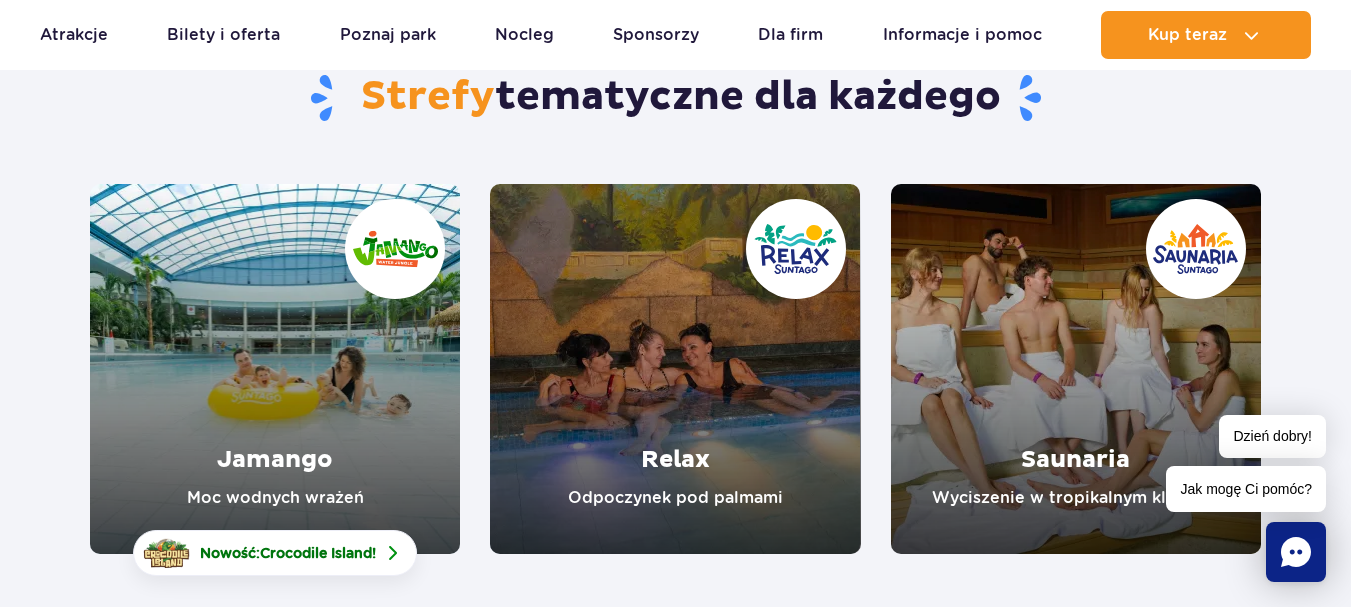 click at bounding box center [675, 369] 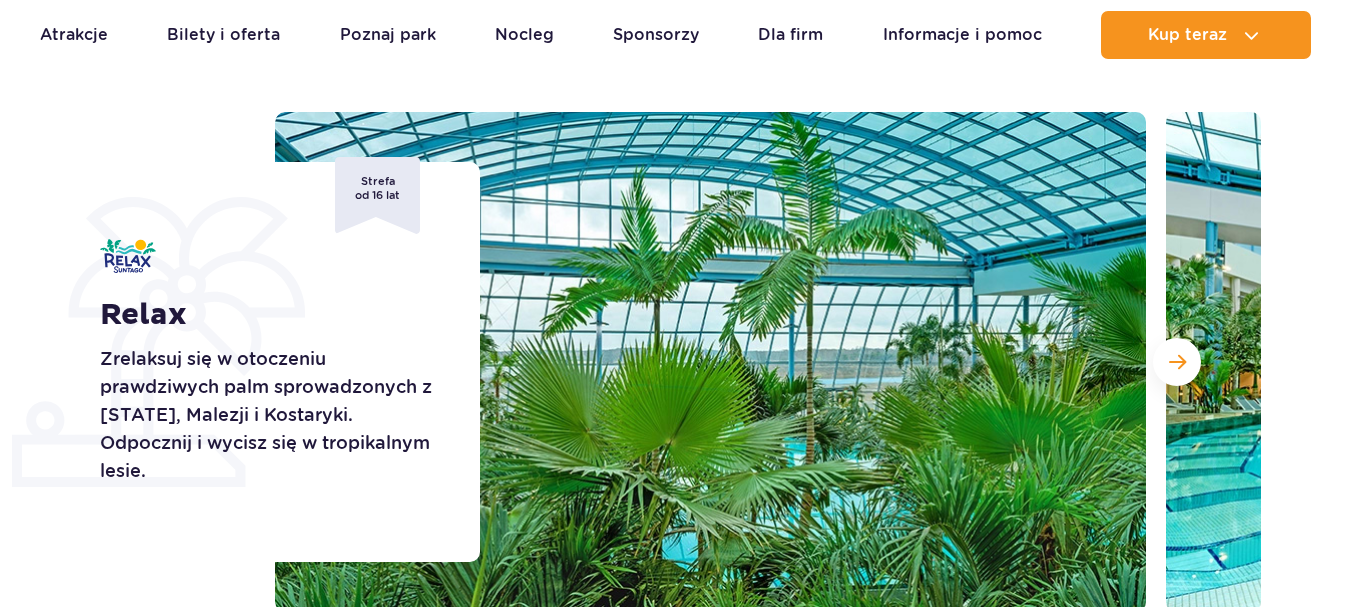 scroll, scrollTop: 0, scrollLeft: 0, axis: both 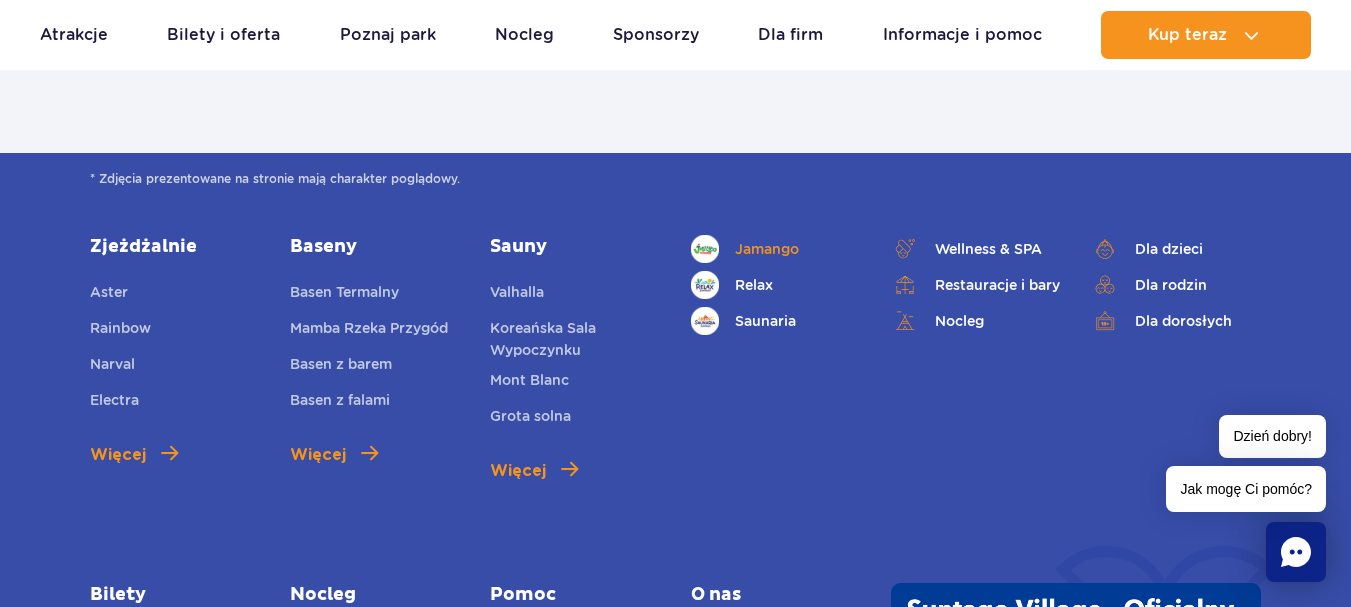 click on "Jamango" at bounding box center (767, 249) 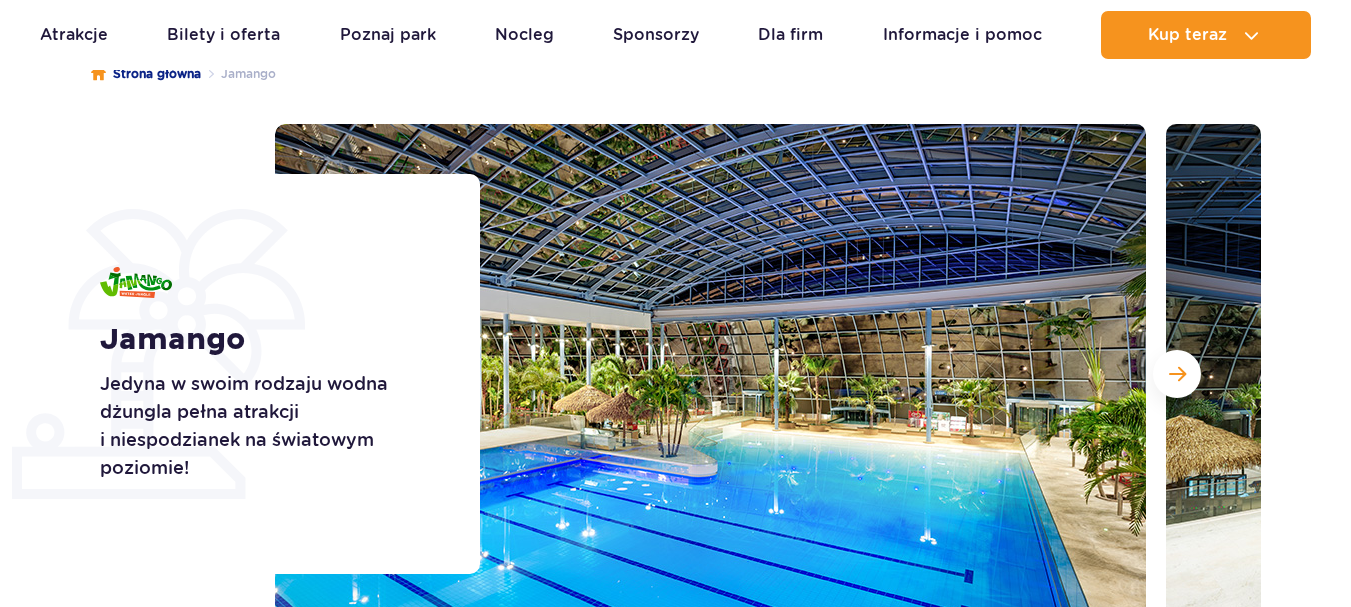 scroll, scrollTop: 200, scrollLeft: 0, axis: vertical 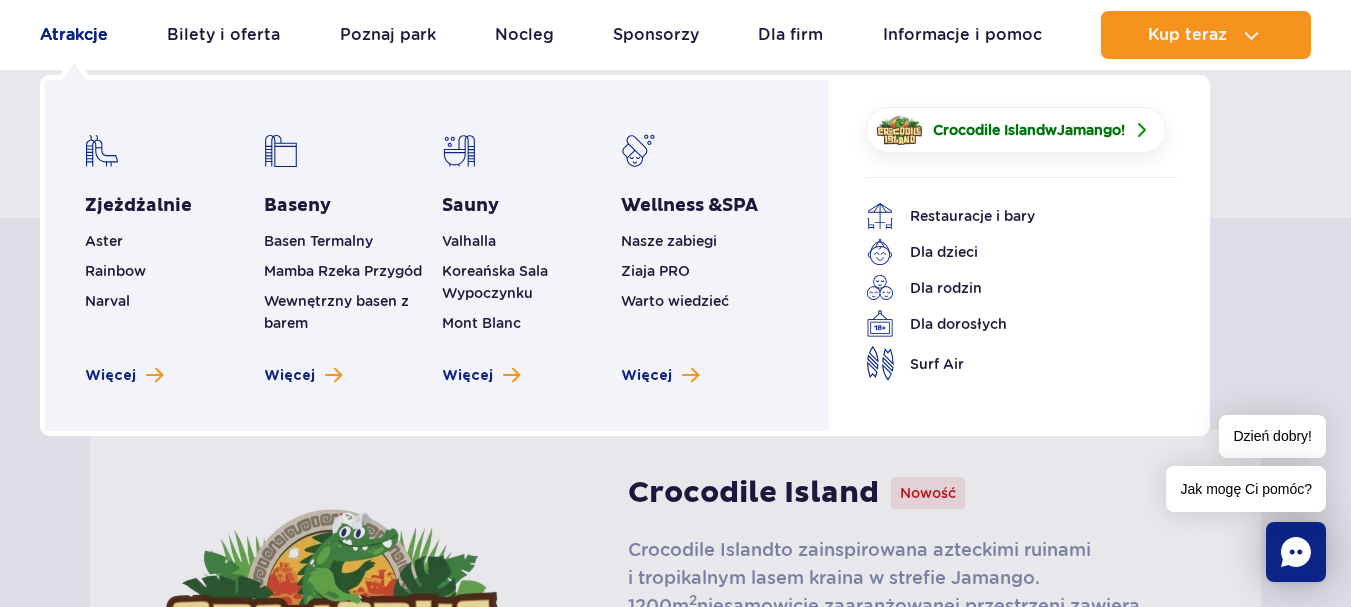 click on "Atrakcje" at bounding box center [74, 35] 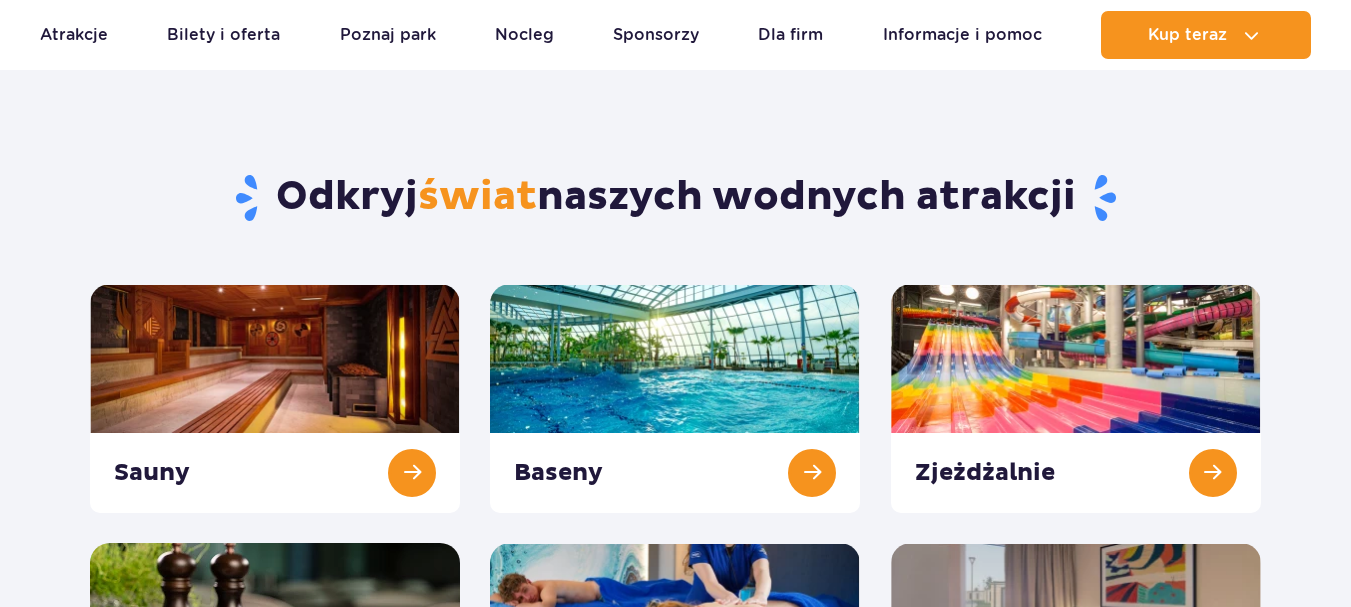 scroll, scrollTop: 100, scrollLeft: 0, axis: vertical 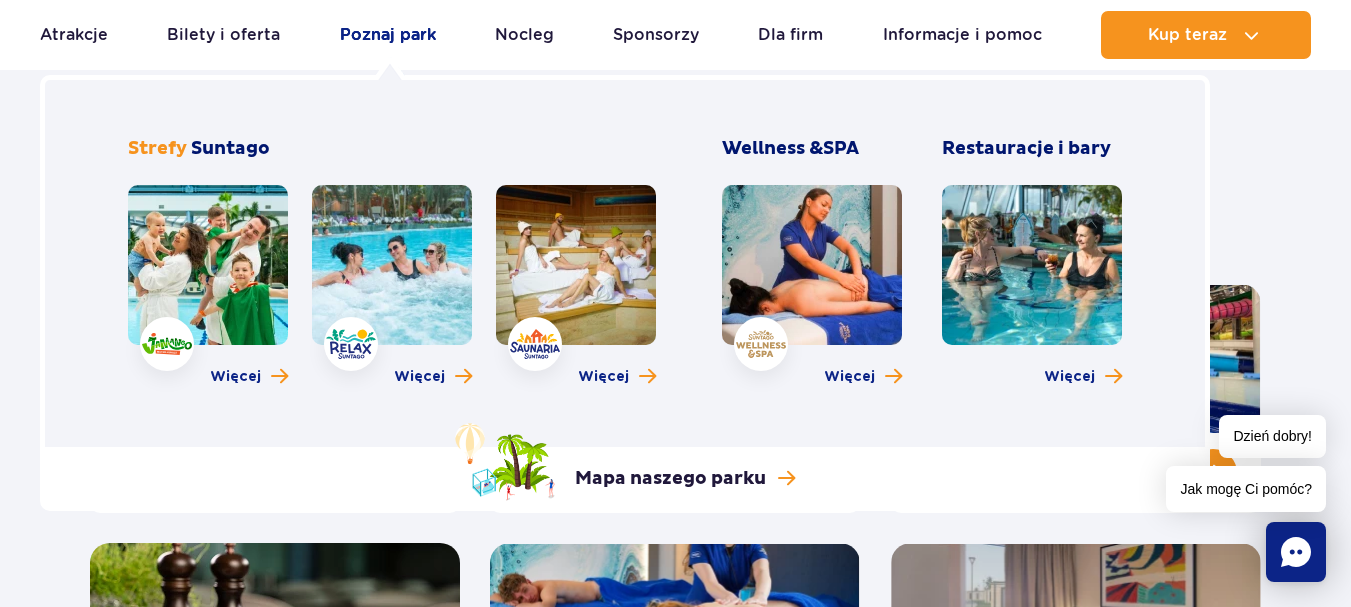 click on "Poznaj park" at bounding box center (388, 35) 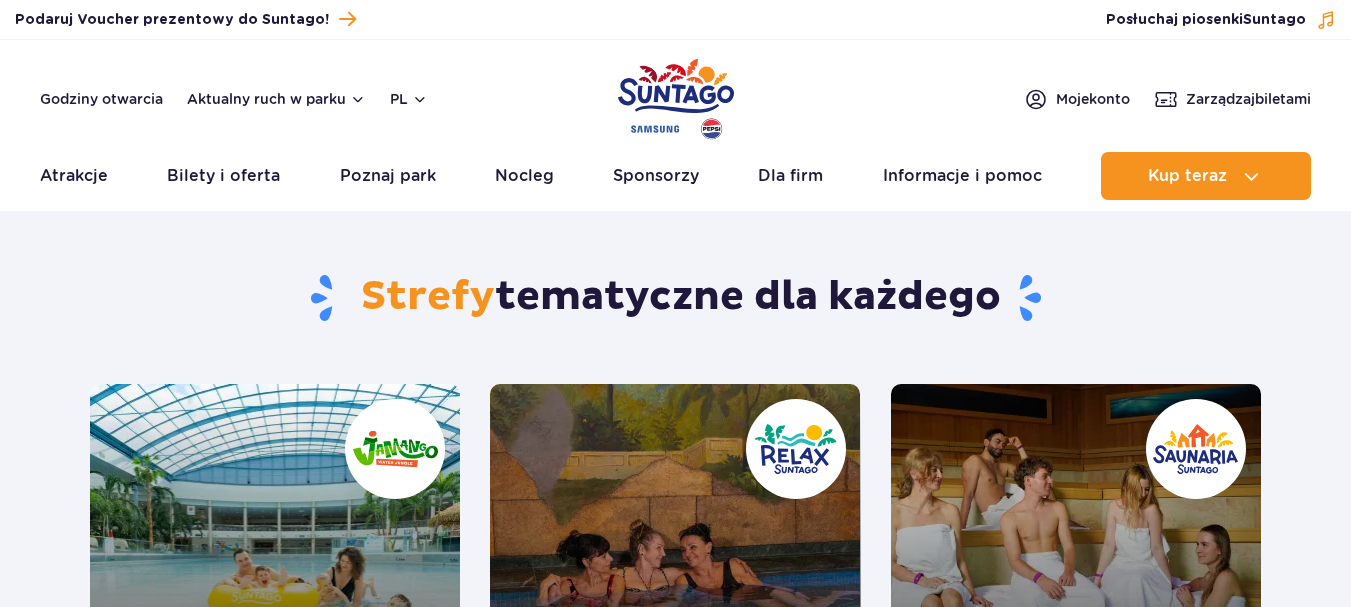 scroll, scrollTop: 0, scrollLeft: 0, axis: both 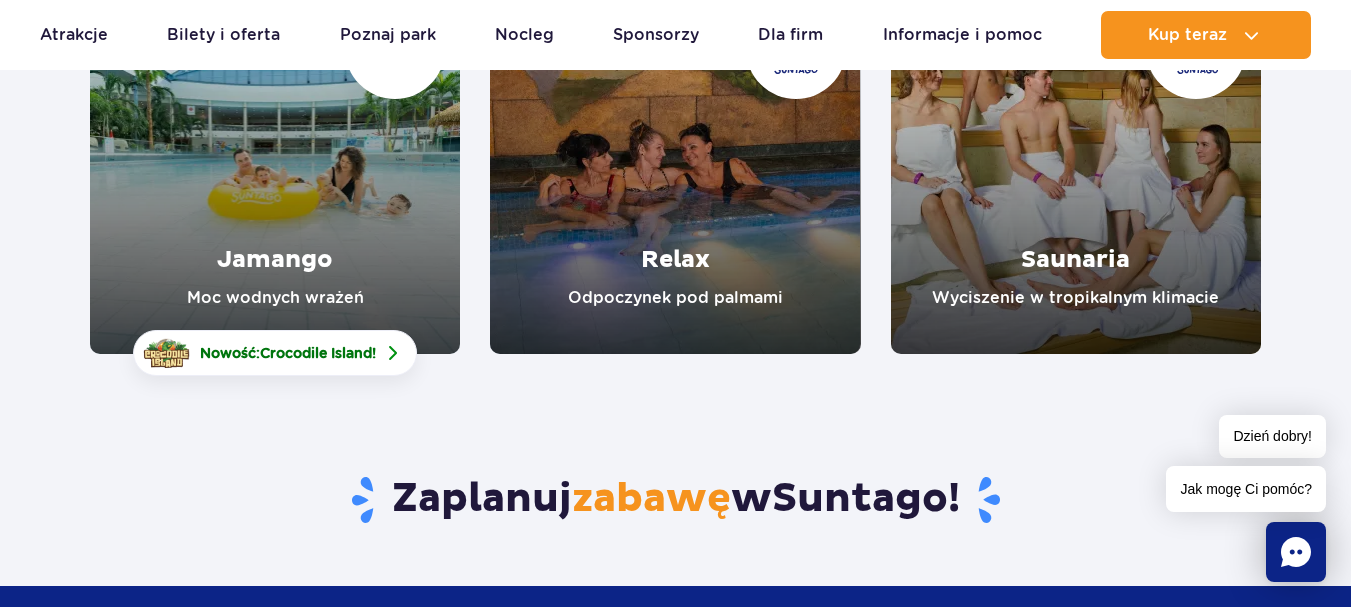 click at bounding box center [675, 169] 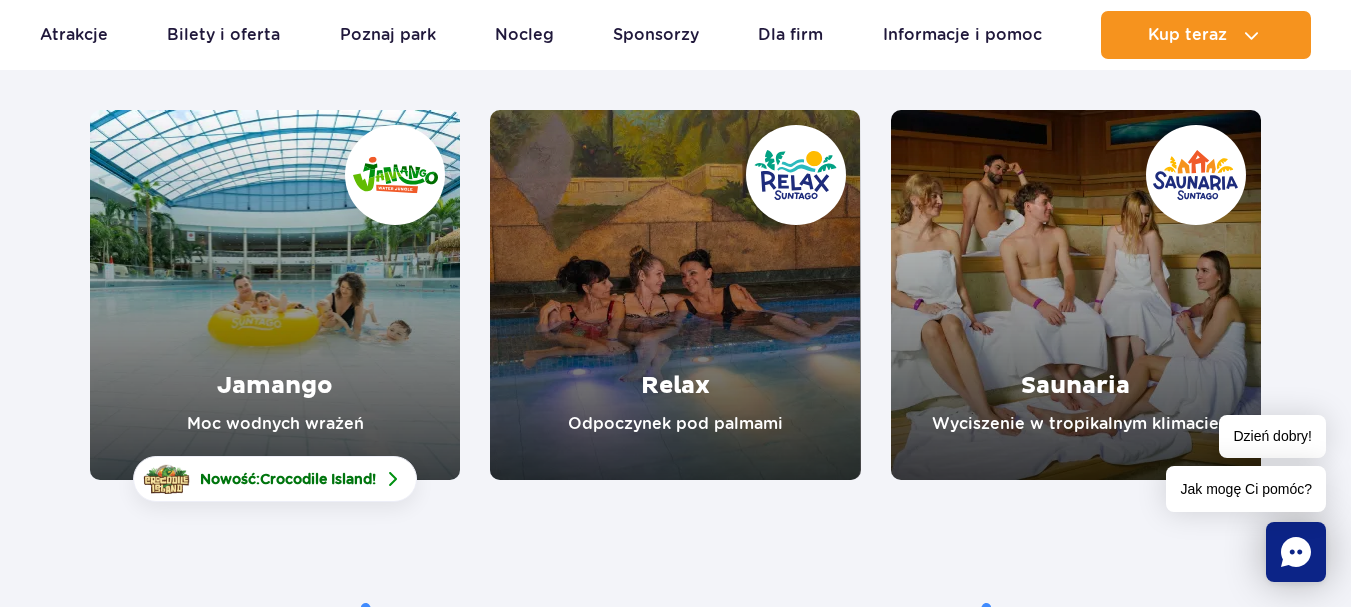 scroll, scrollTop: 0, scrollLeft: 0, axis: both 